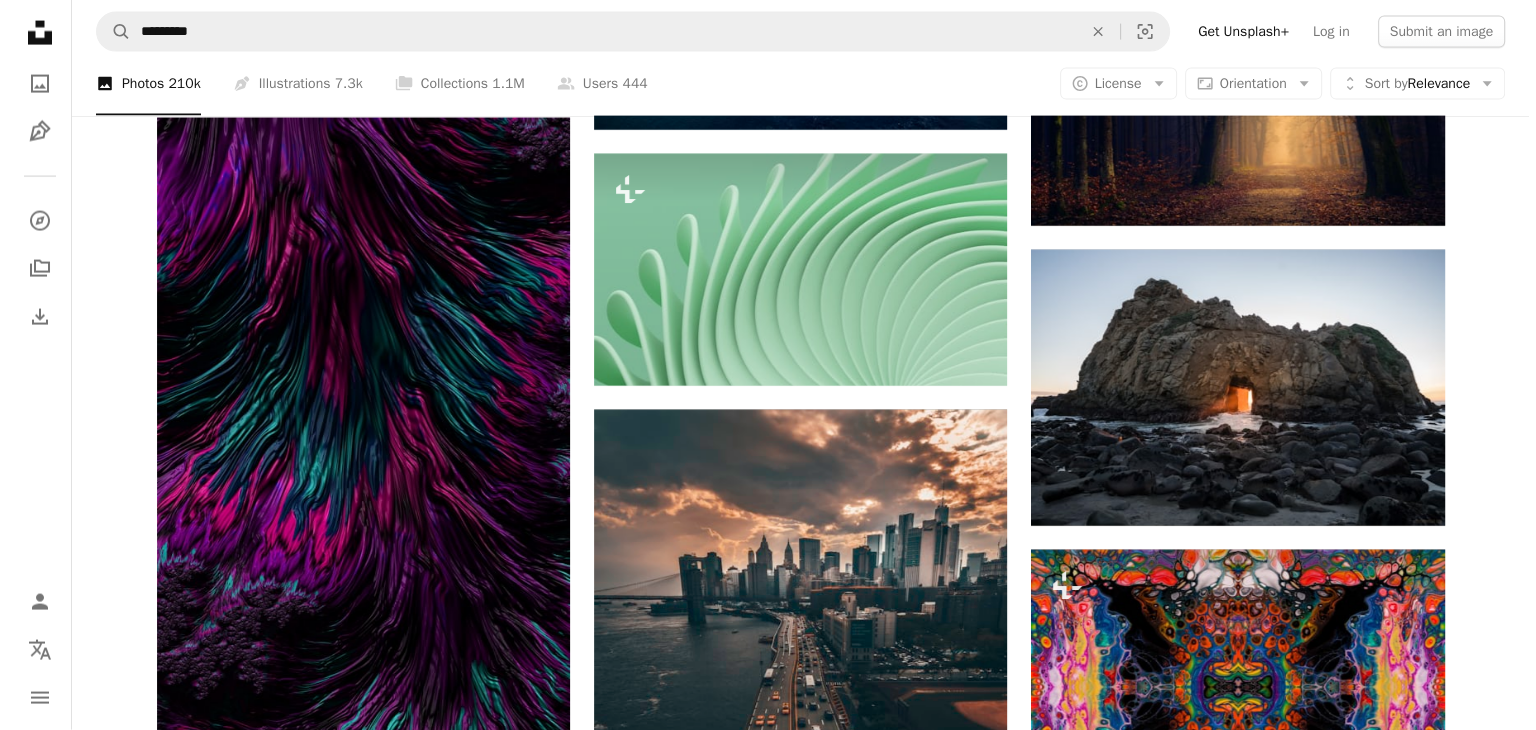 scroll, scrollTop: 72900, scrollLeft: 0, axis: vertical 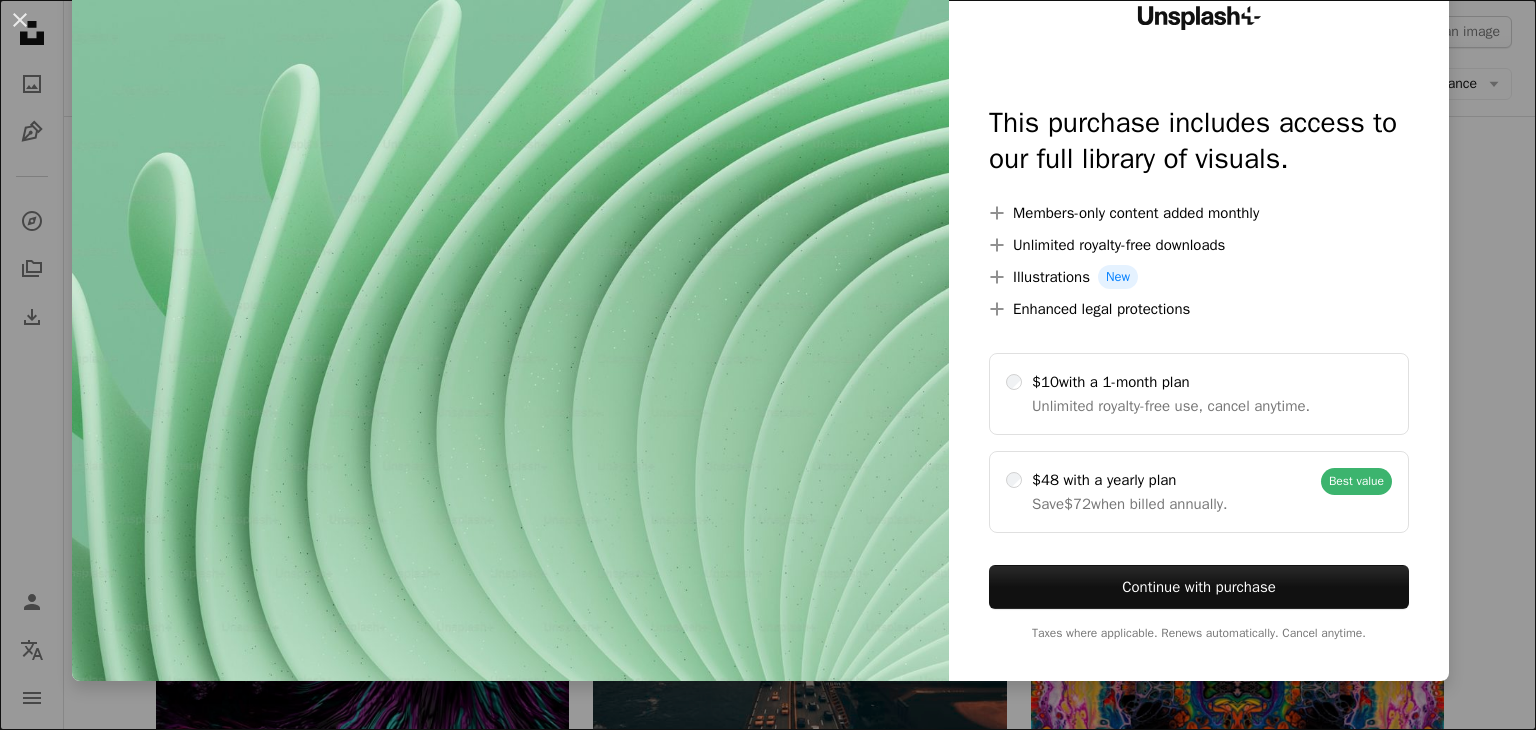 click on "An X shape Unsplash+ This purchase includes access to our full library of visuals. A plus sign Members-only content added monthly A plus sign Unlimited royalty-free downloads A plus sign Illustrations  New A plus sign Enhanced legal protections $10  with a 1-month plan Unlimited royalty-free use, cancel anytime. $48   with a yearly plan Save  $72  when billed annually. Best value Continue with purchase Taxes where applicable. Renews automatically. Cancel anytime." at bounding box center [768, 365] 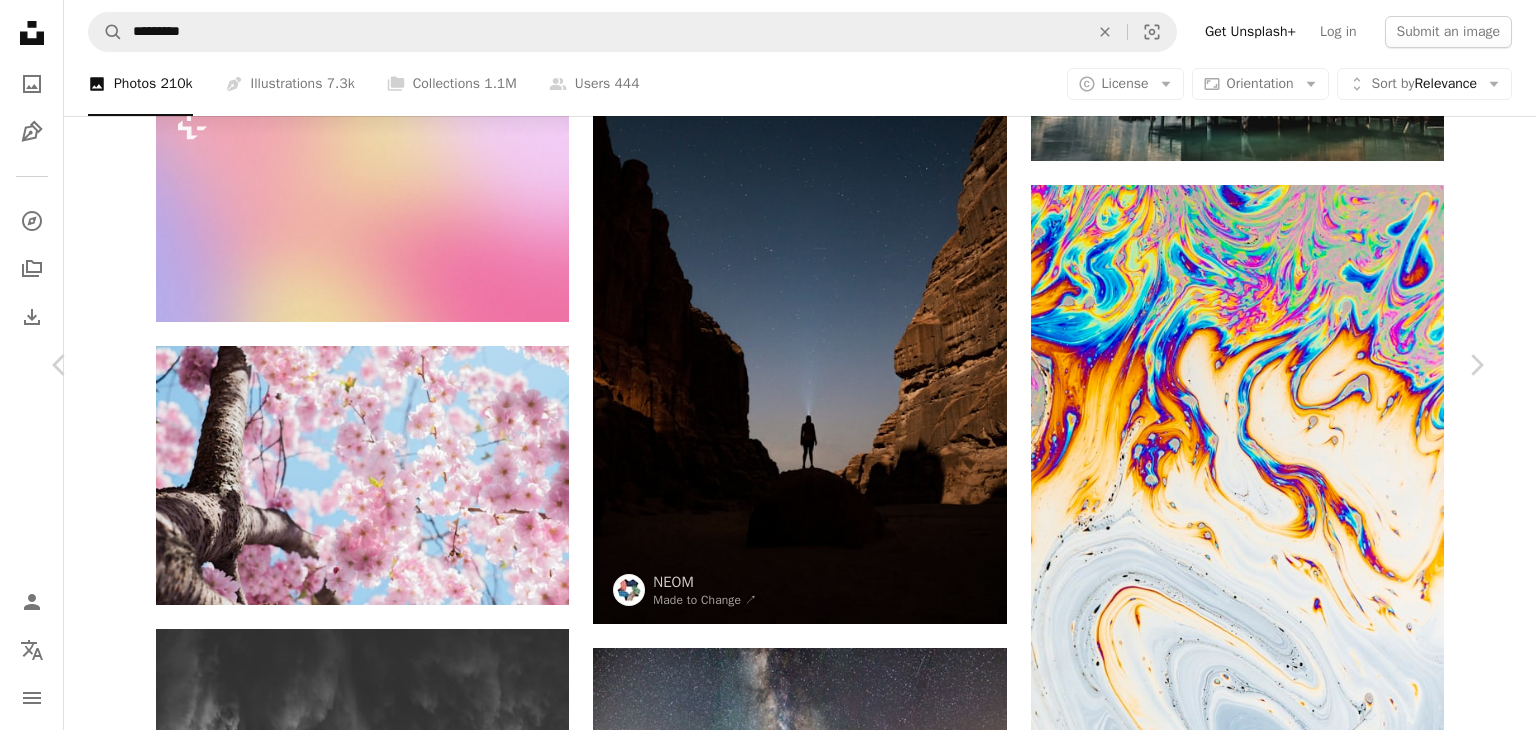 scroll, scrollTop: 73900, scrollLeft: 0, axis: vertical 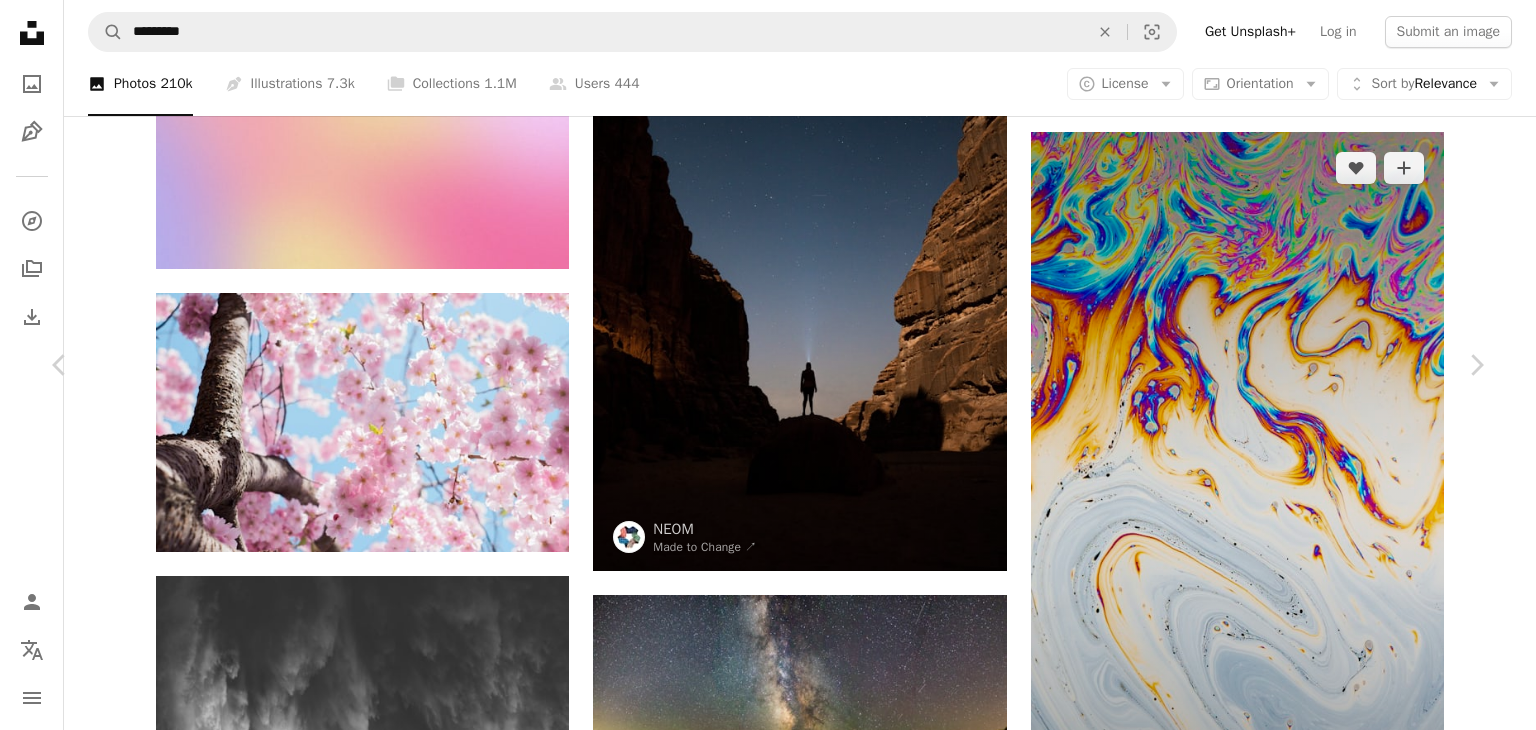click on "An X shape Chevron left Chevron right Philip Oroni For  Unsplash+ A heart A plus sign Edit image   Plus sign for Unsplash+ A lock   Download Zoom in A forward-right arrow Share More Actions Wavey petals wallpaper Calendar outlined Published on  December 29, 2022 Safety Licensed under the  Unsplash+ License wallpaper background abstract phone wallpaper green aesthetic wallpaper abstract background phone background 3d render digital image render shapes light green background screen saver lock screen home screen Creative Commons images From this series Chevron right Plus sign for Unsplash+ Plus sign for Unsplash+ Plus sign for Unsplash+ Plus sign for Unsplash+ Related images Plus sign for Unsplash+ A heart A plus sign Pawel Czerwinski For  Unsplash+ A lock   Download Plus sign for Unsplash+ A heart A plus sign Philip Oroni For  Unsplash+ A lock   Download Plus sign for Unsplash+ A heart A plus sign Osarugue Igbinoba For  Unsplash+ A lock   Download Plus sign for Unsplash+ A heart A plus sign Pawel Czerwinski" at bounding box center [768, 3937] 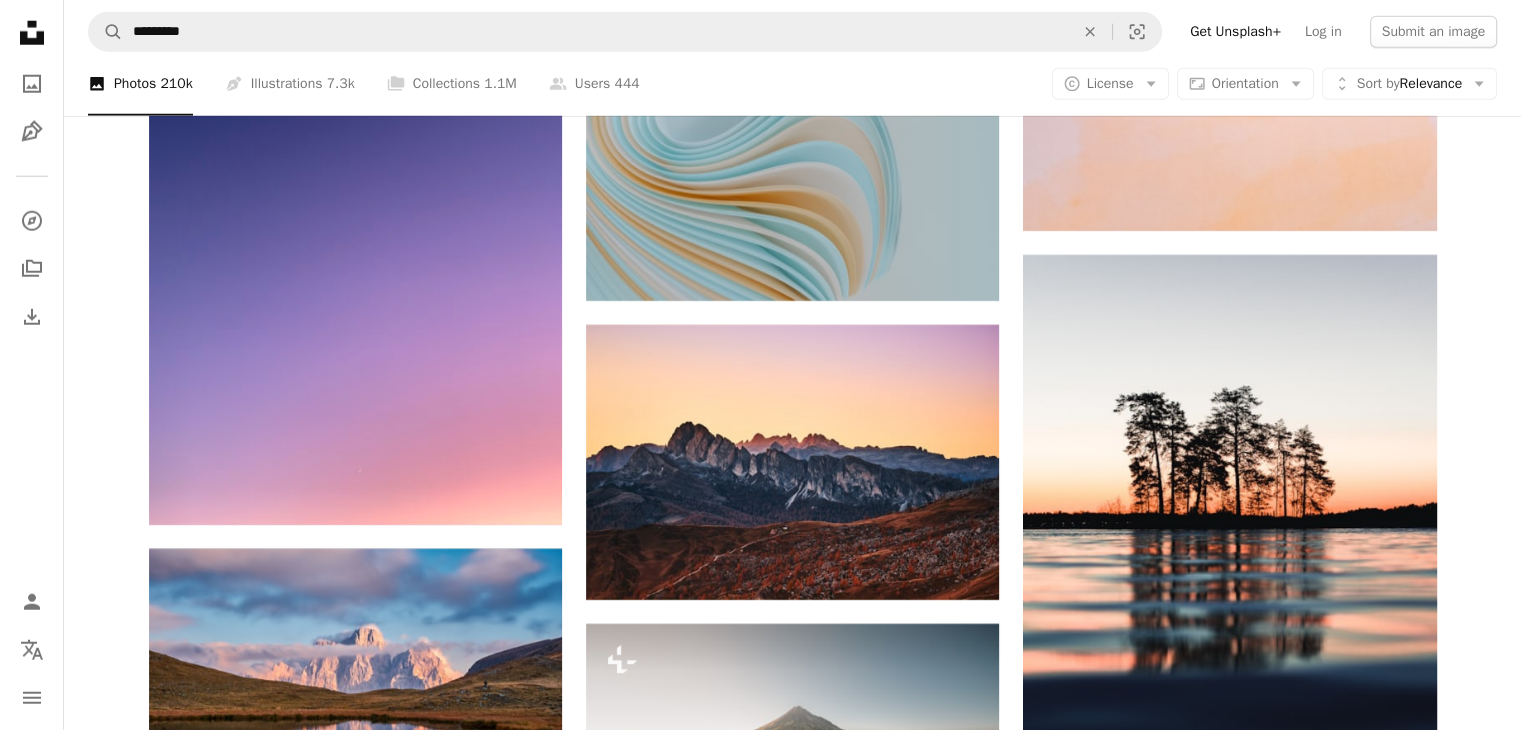 scroll, scrollTop: 127100, scrollLeft: 0, axis: vertical 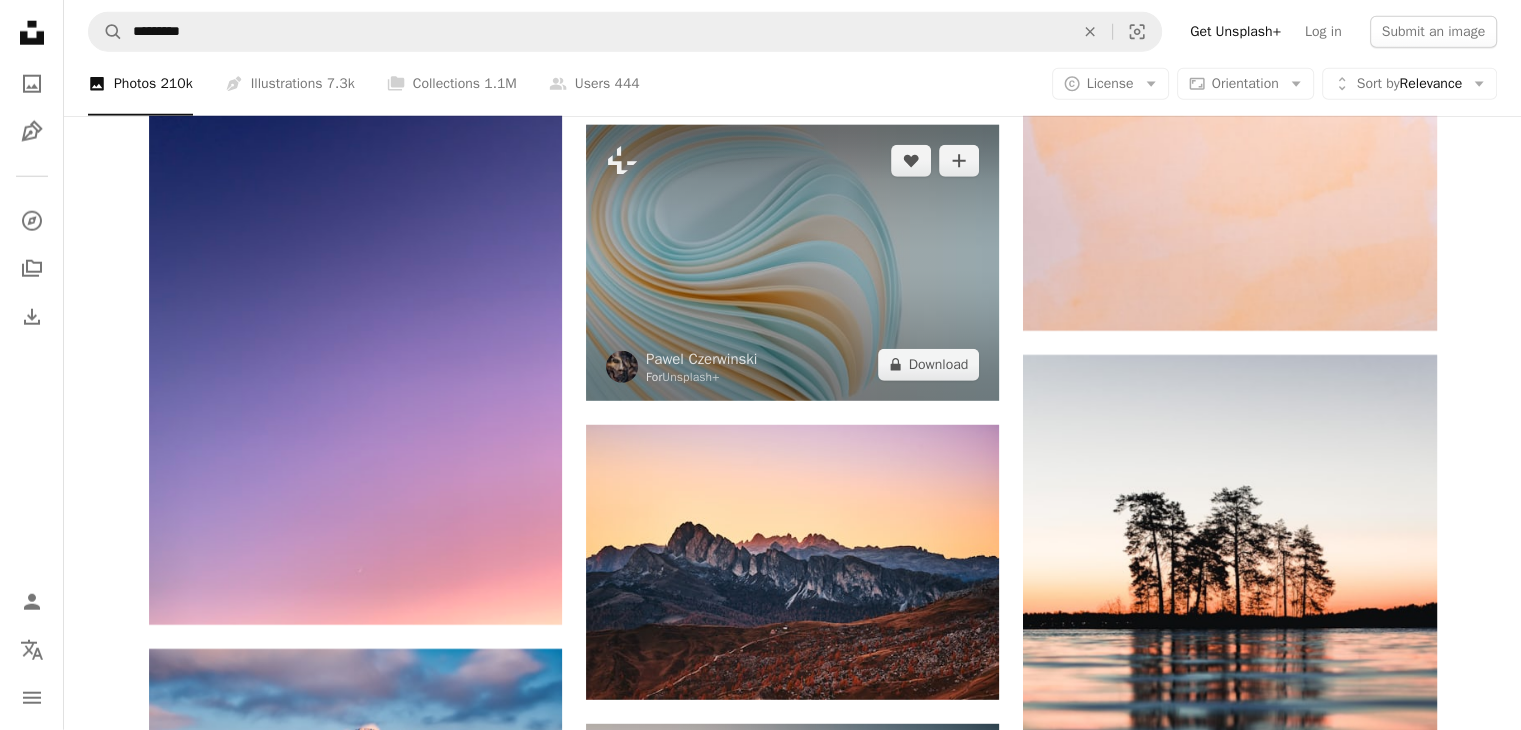 click at bounding box center [792, 262] 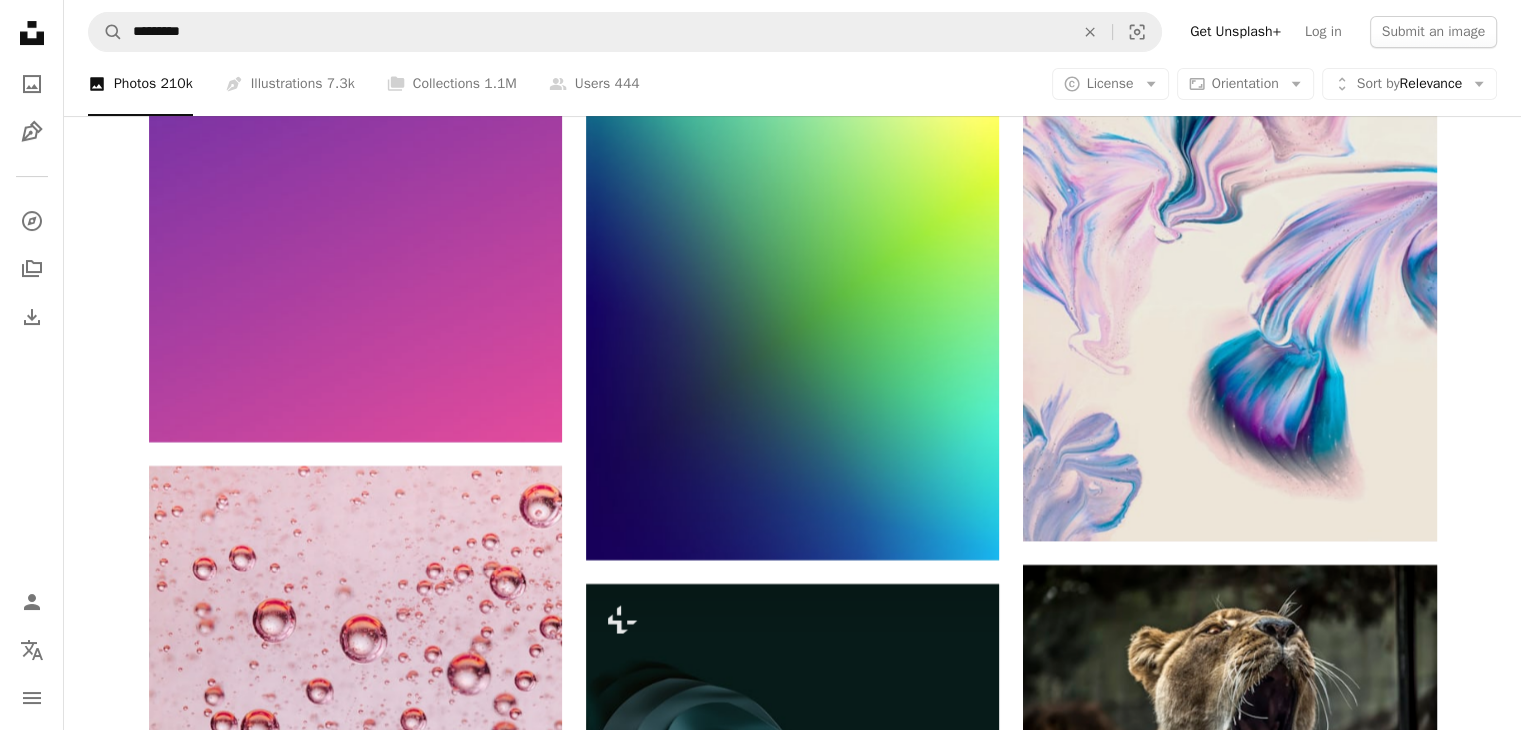 scroll, scrollTop: 138100, scrollLeft: 0, axis: vertical 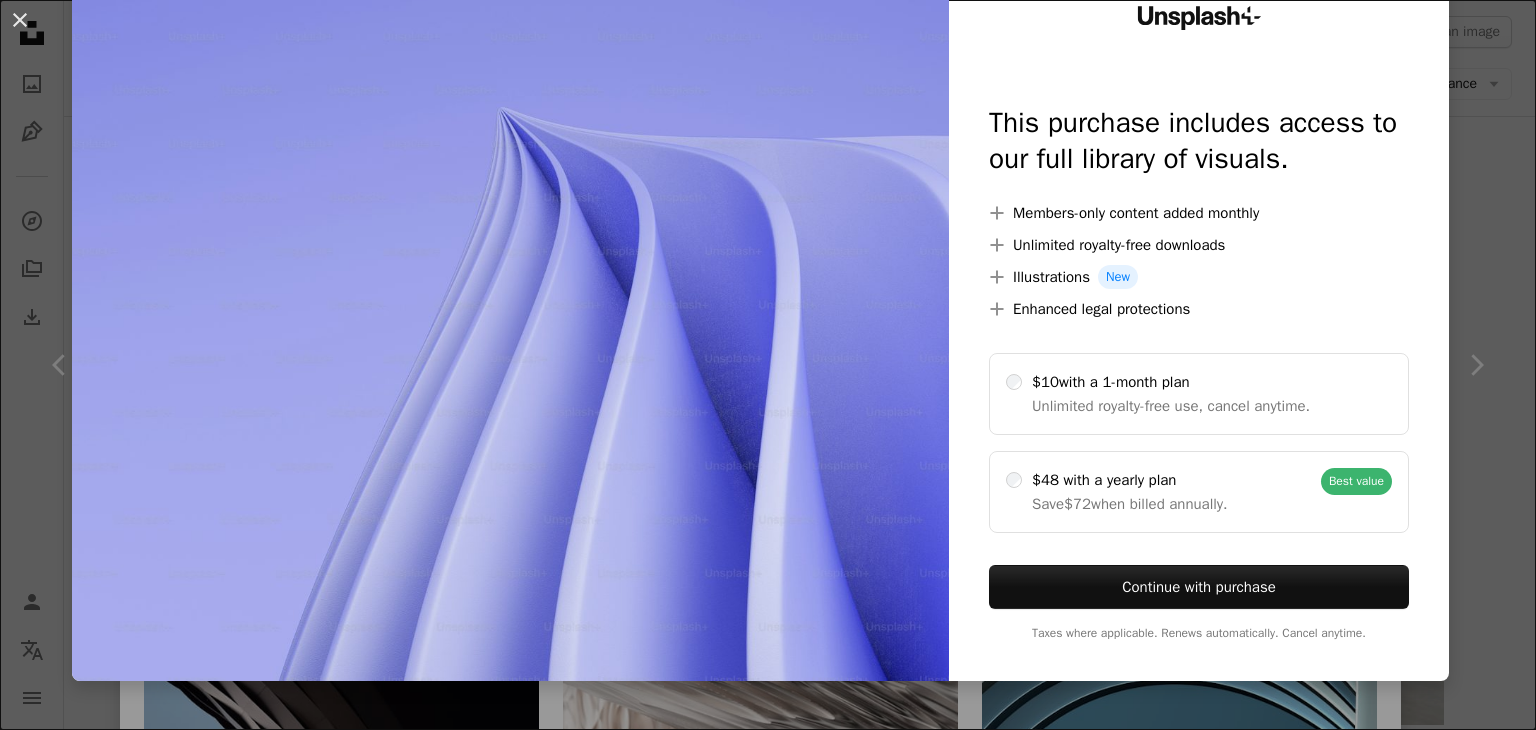 click on "An X shape Unsplash+ This purchase includes access to our full library of visuals. A plus sign Members-only content added monthly A plus sign Unlimited royalty-free downloads A plus sign Illustrations  New A plus sign Enhanced legal protections $10  with a 1-month plan Unlimited royalty-free use, cancel anytime. $48   with a yearly plan Save  $72  when billed annually. Best value Continue with purchase Taxes where applicable. Renews automatically. Cancel anytime." at bounding box center (768, 365) 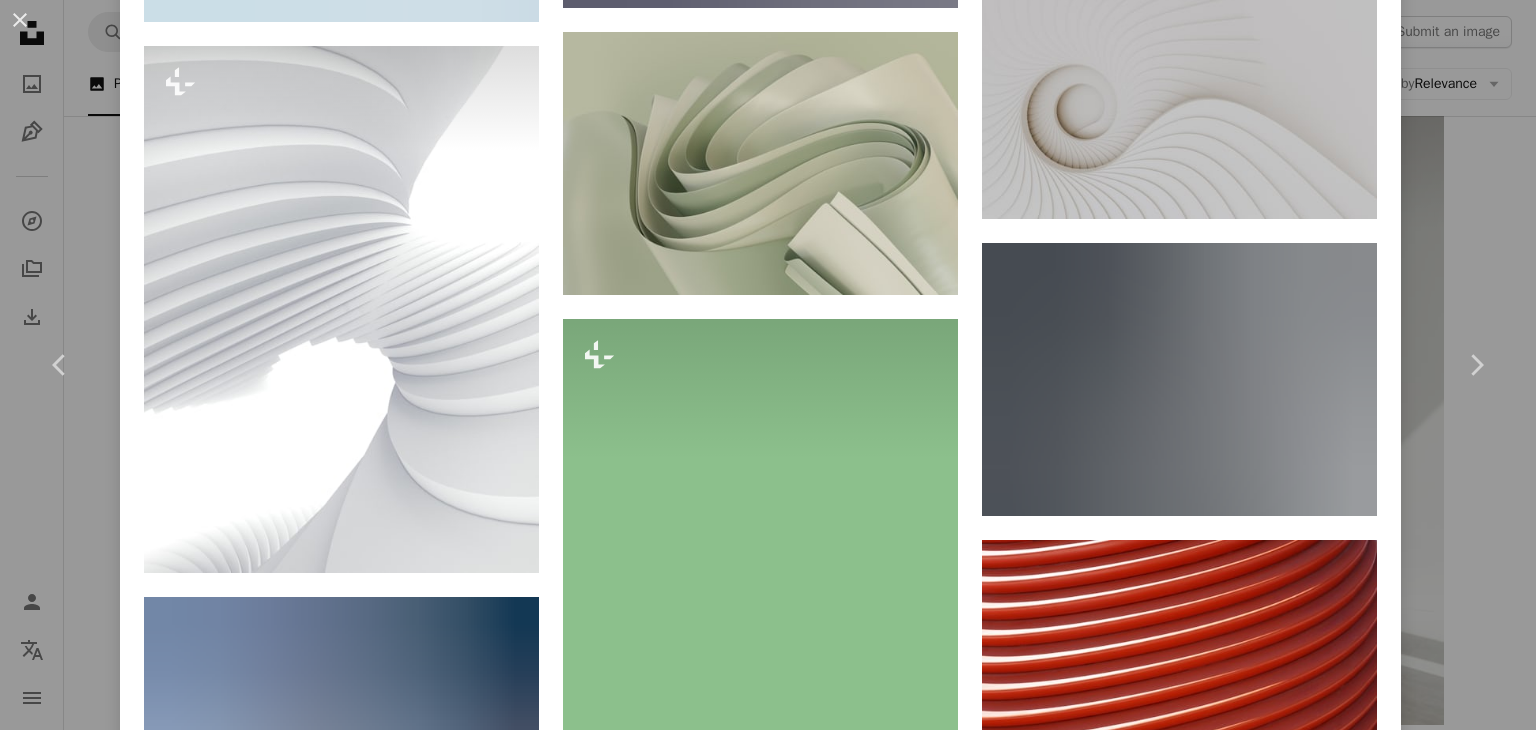 scroll, scrollTop: 16993, scrollLeft: 0, axis: vertical 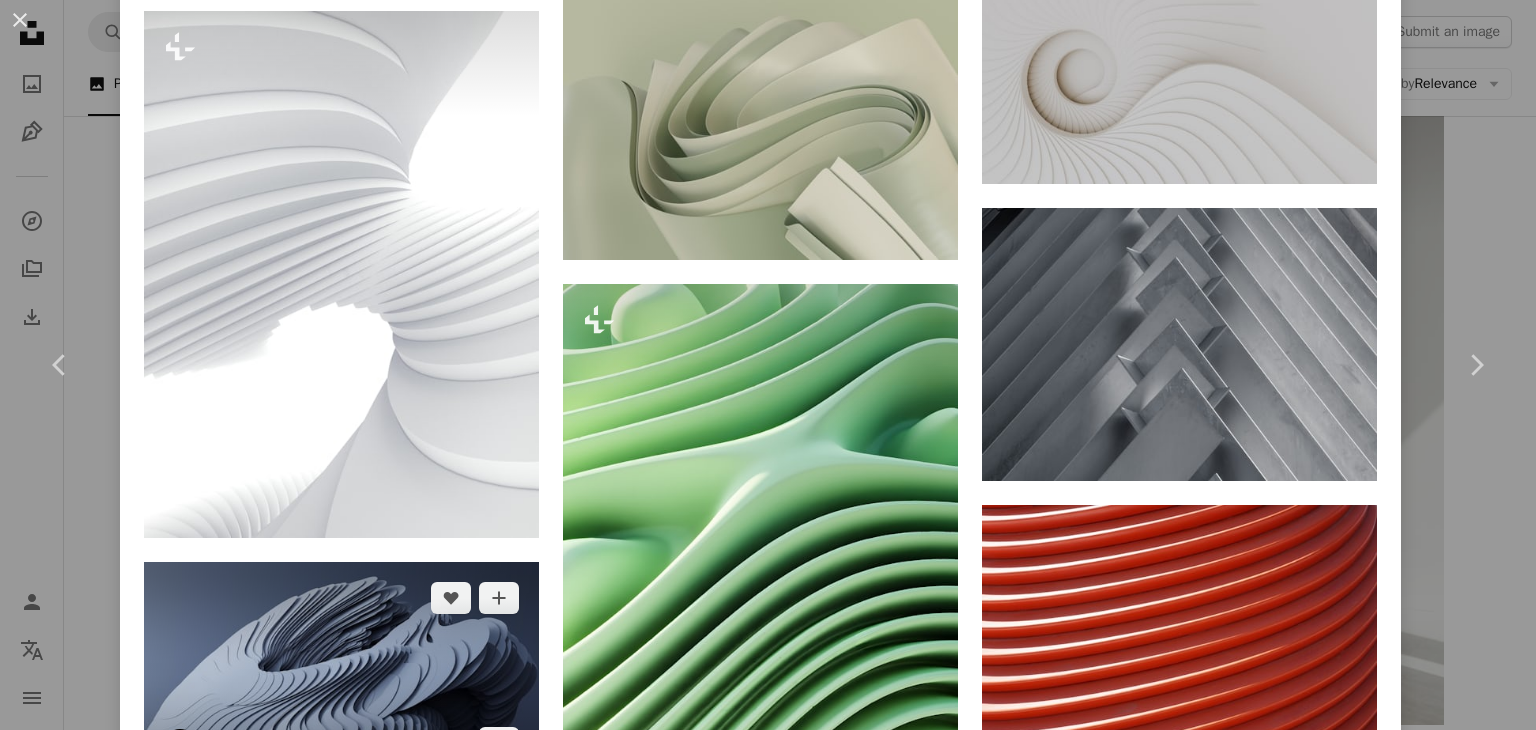 click at bounding box center (341, 670) 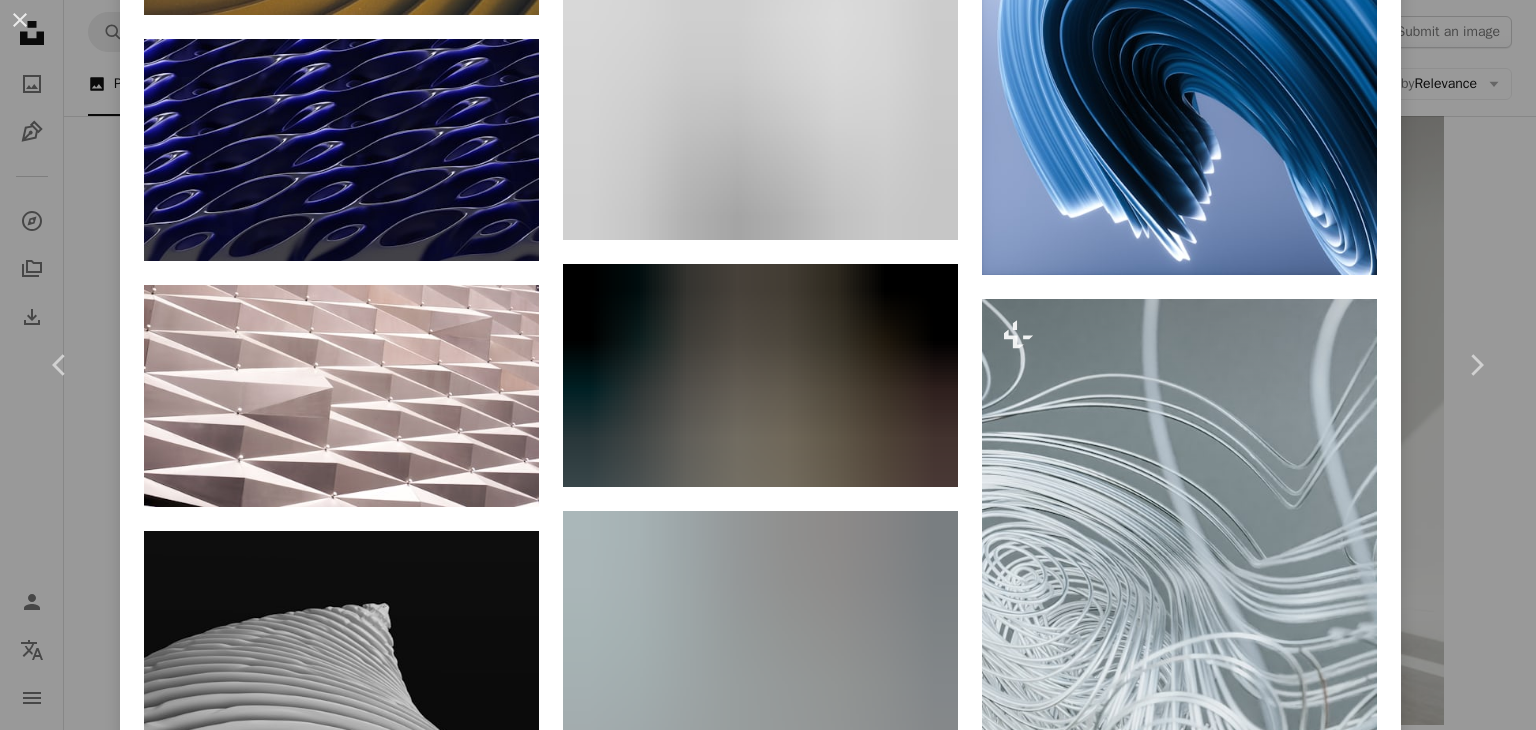 scroll, scrollTop: 27089, scrollLeft: 0, axis: vertical 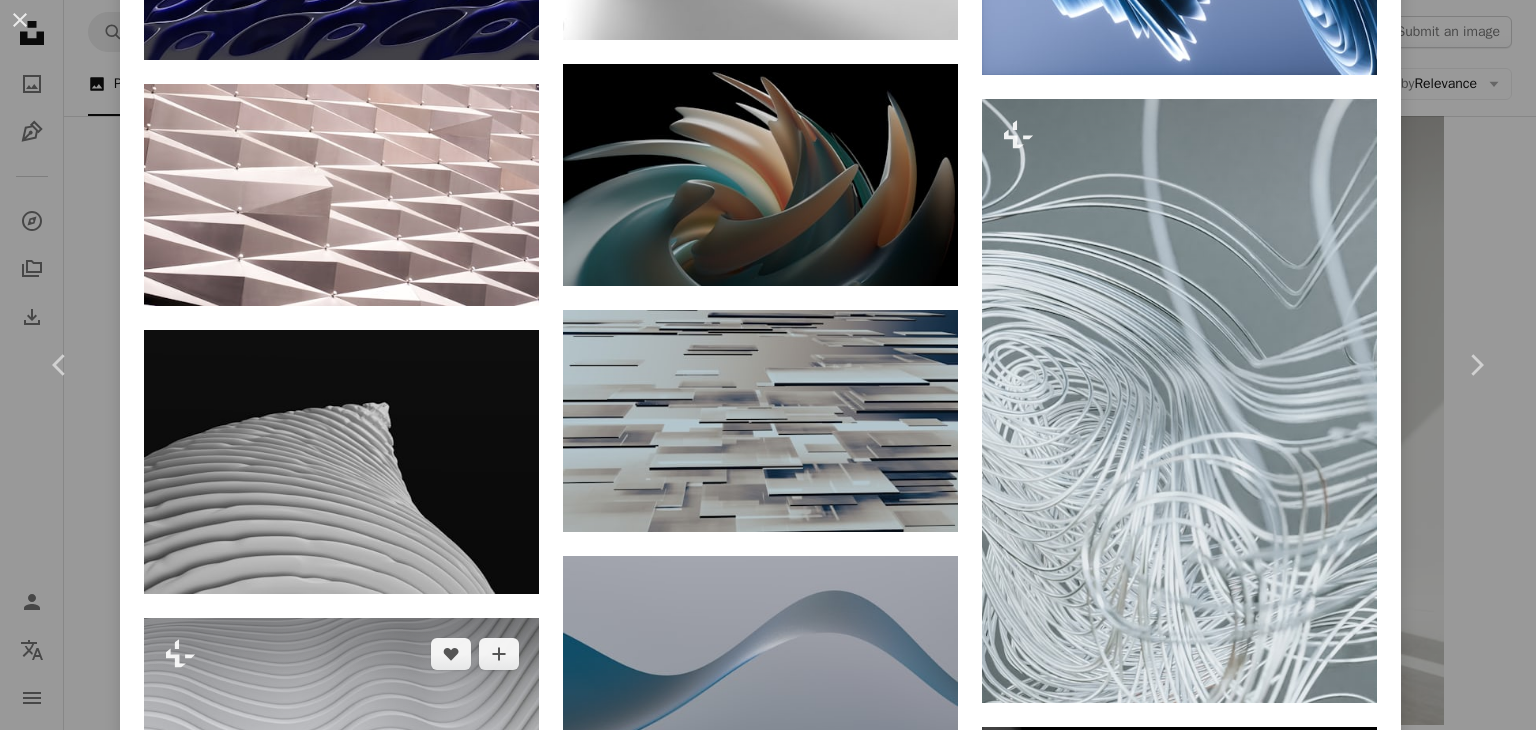 click at bounding box center (341, 766) 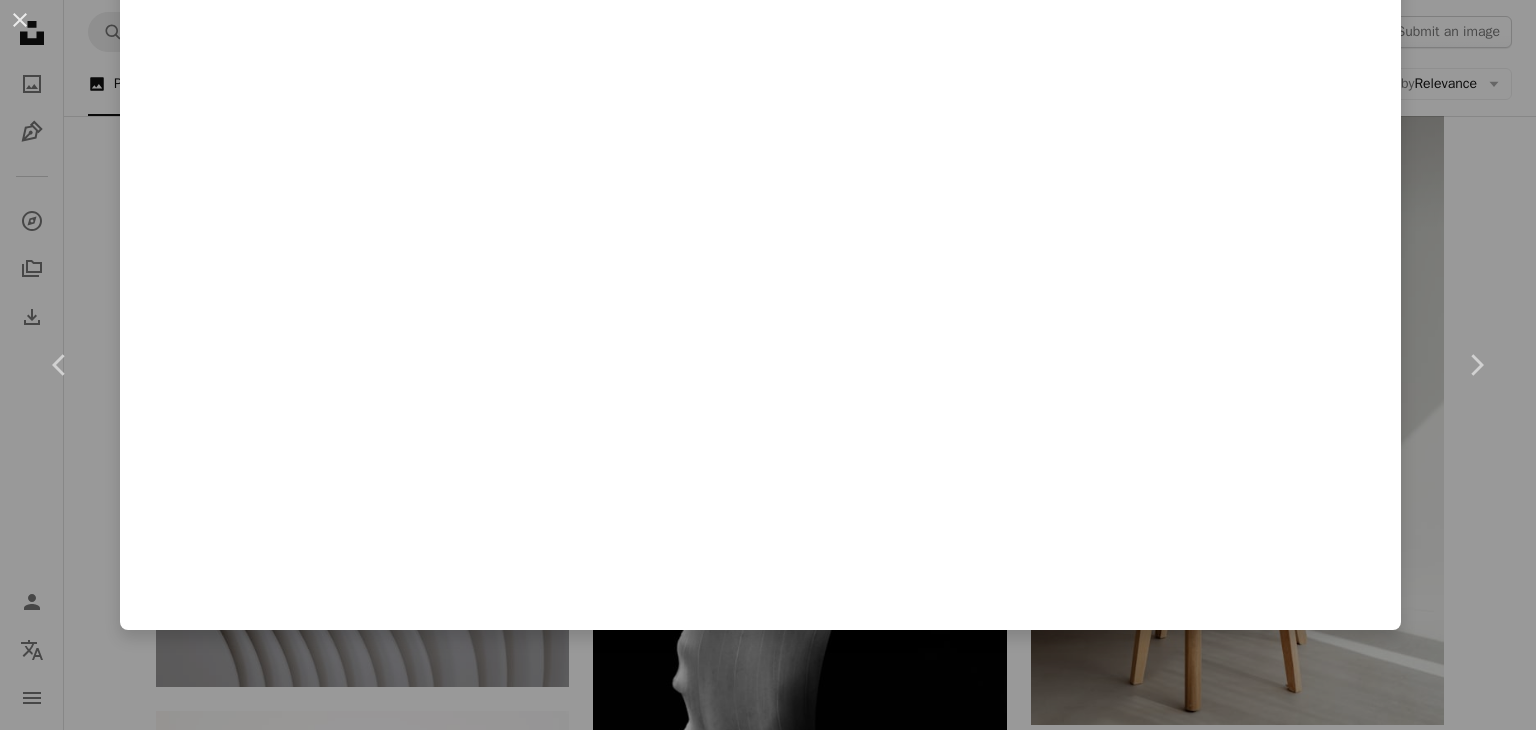 scroll, scrollTop: 0, scrollLeft: 0, axis: both 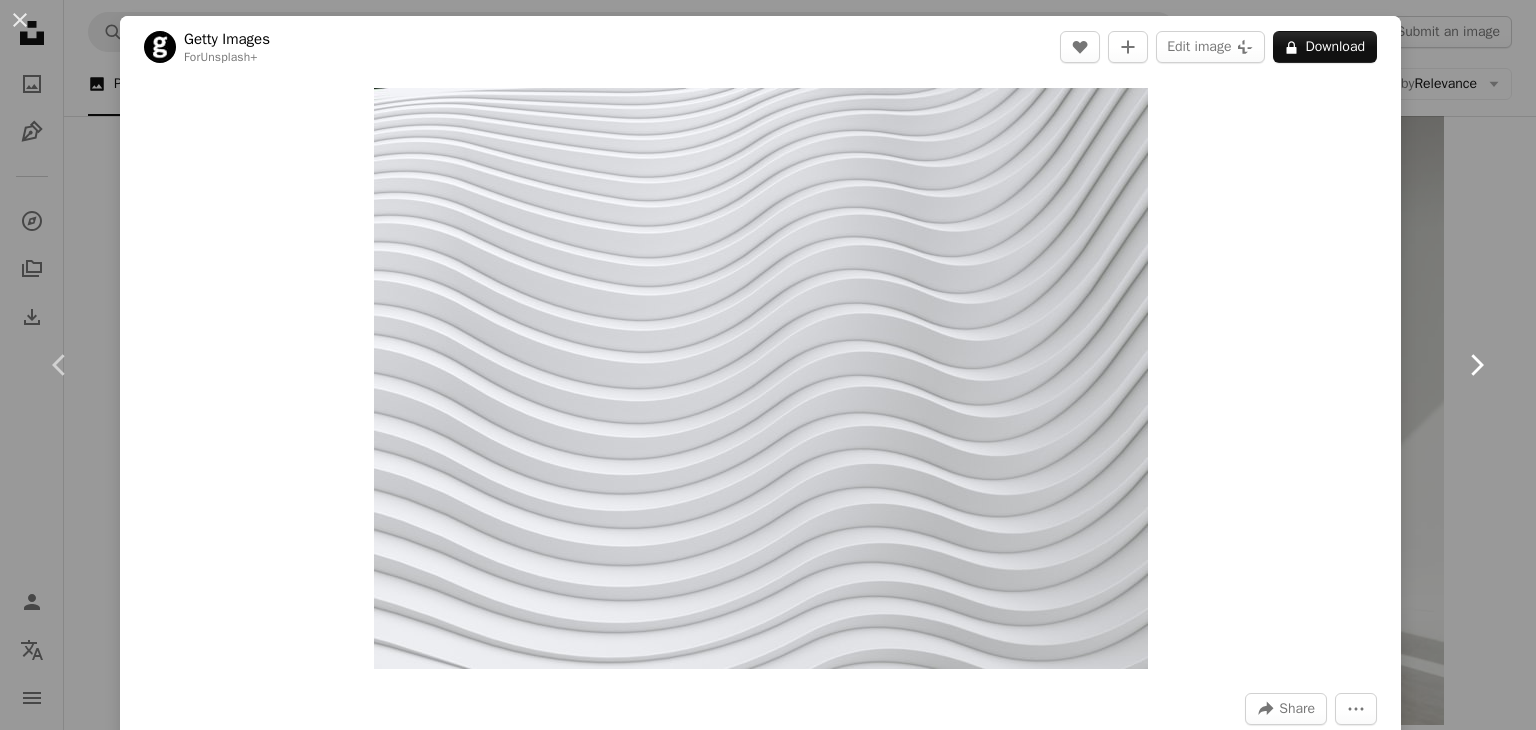 click on "Chevron right" at bounding box center (1476, 365) 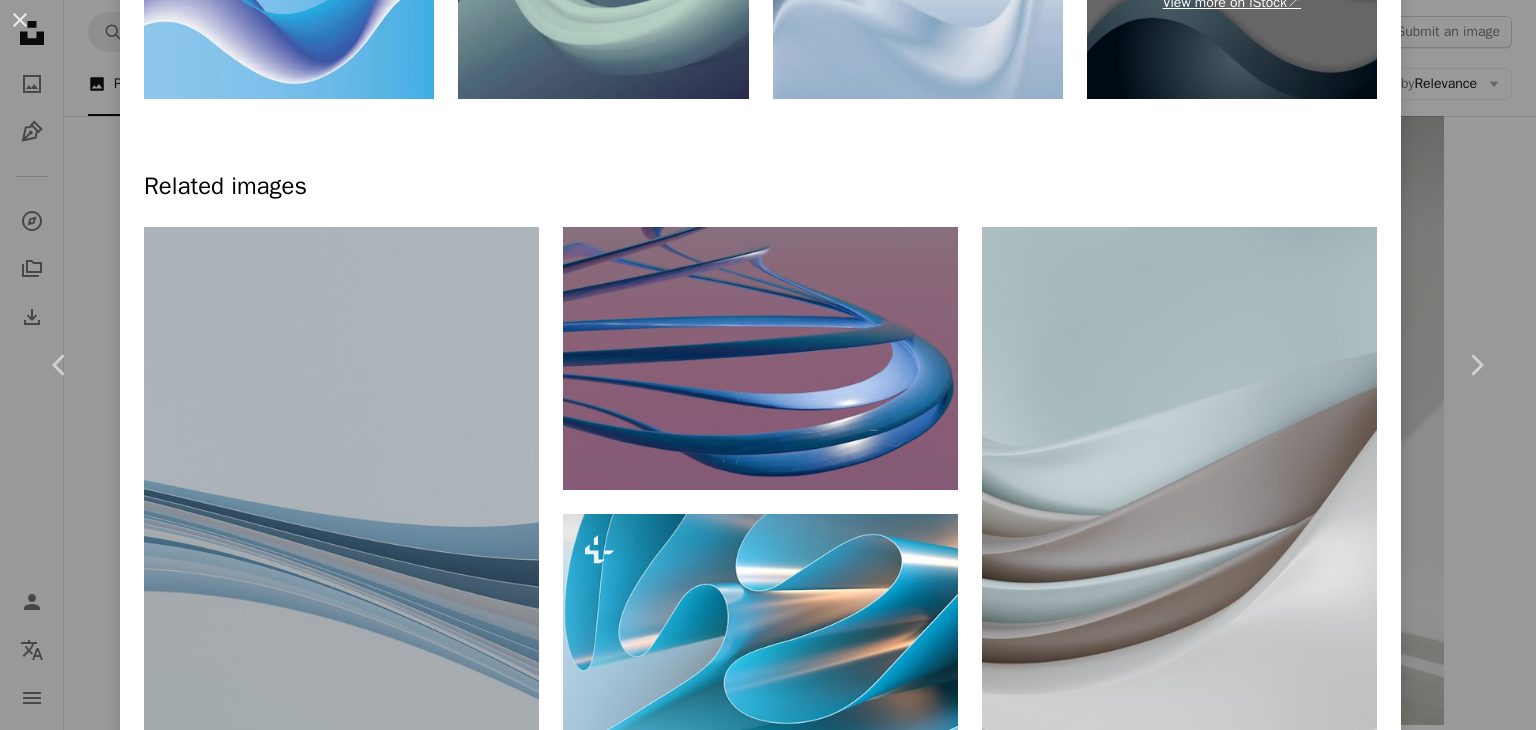 scroll, scrollTop: 1300, scrollLeft: 0, axis: vertical 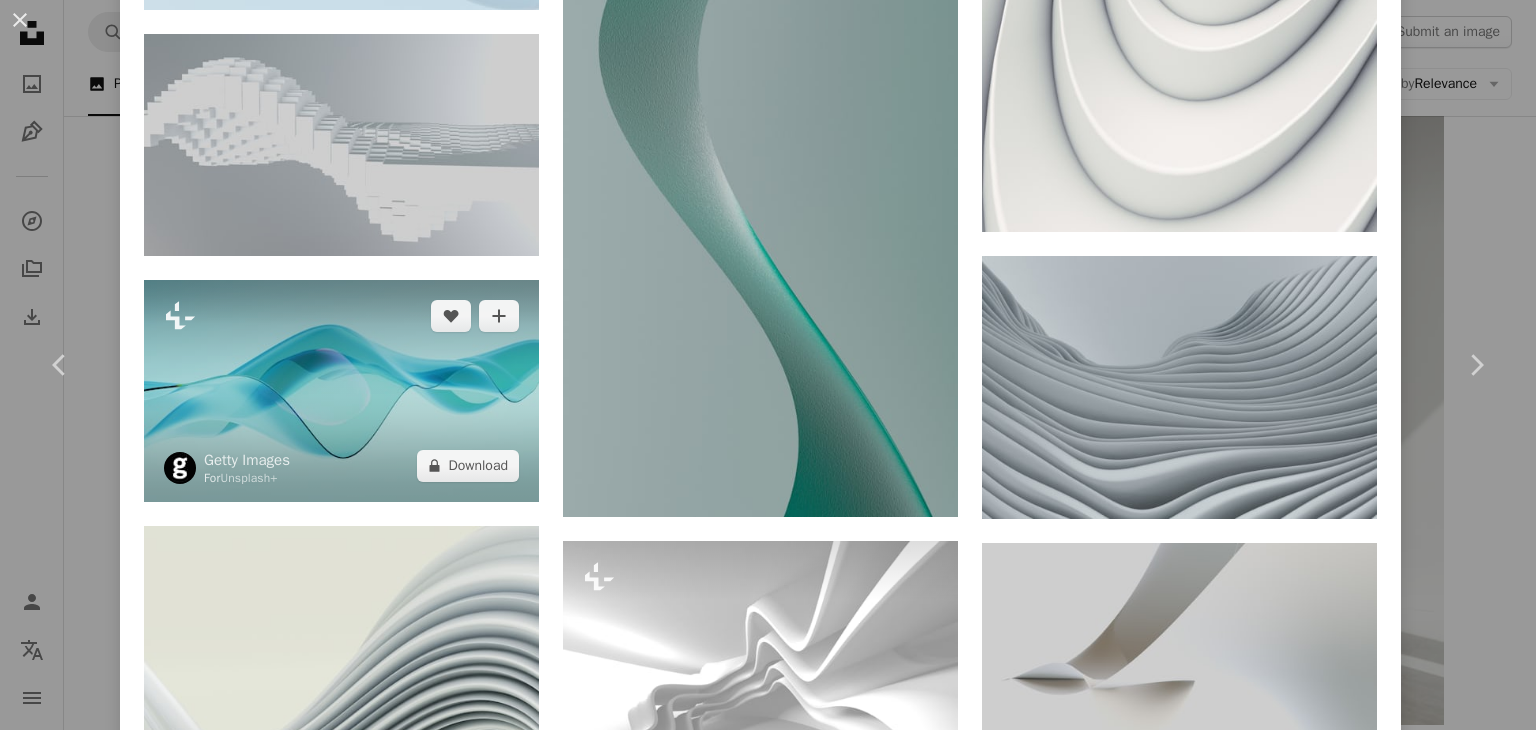 drag, startPoint x: 357, startPoint y: 357, endPoint x: 1045, endPoint y: 351, distance: 688.0262 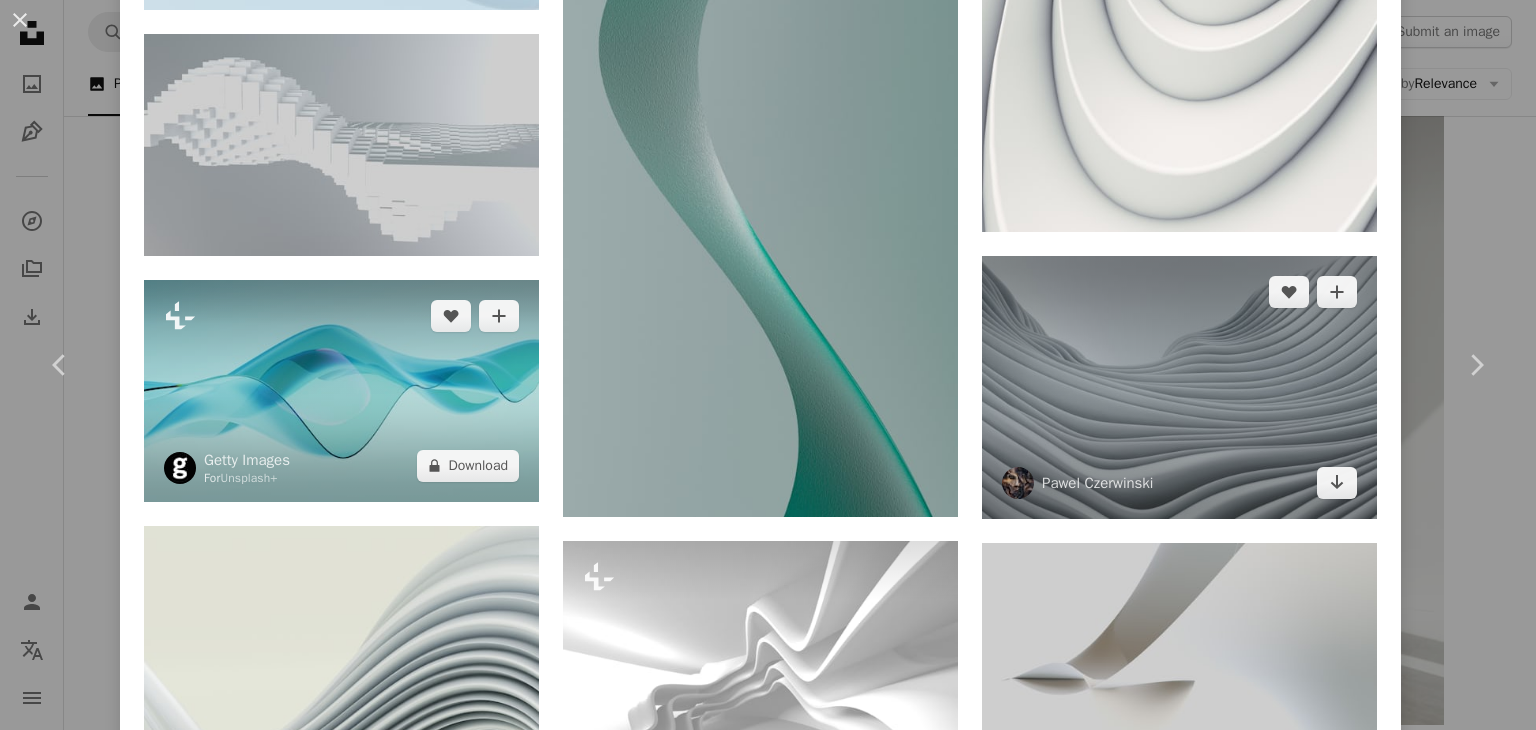 click at bounding box center (341, 391) 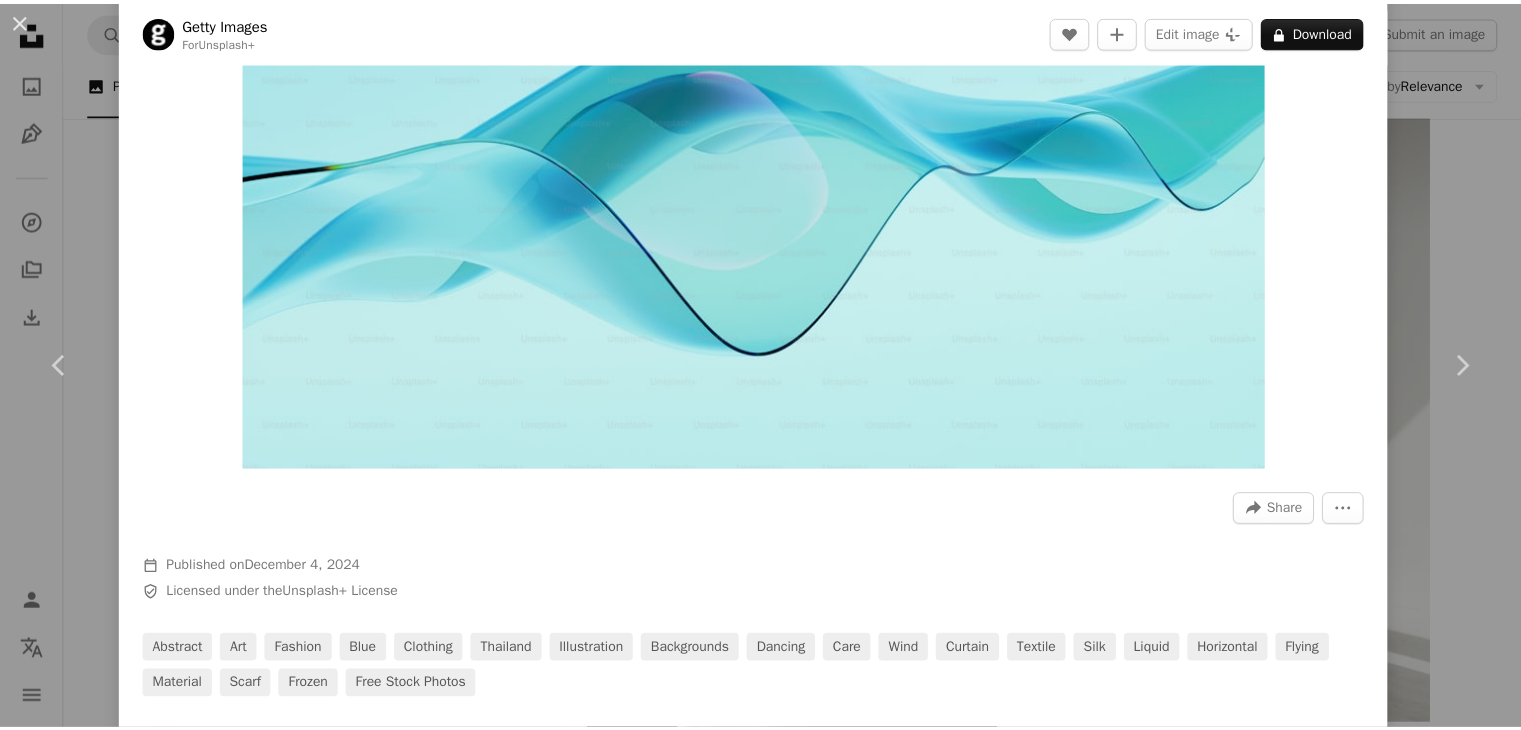 scroll, scrollTop: 0, scrollLeft: 0, axis: both 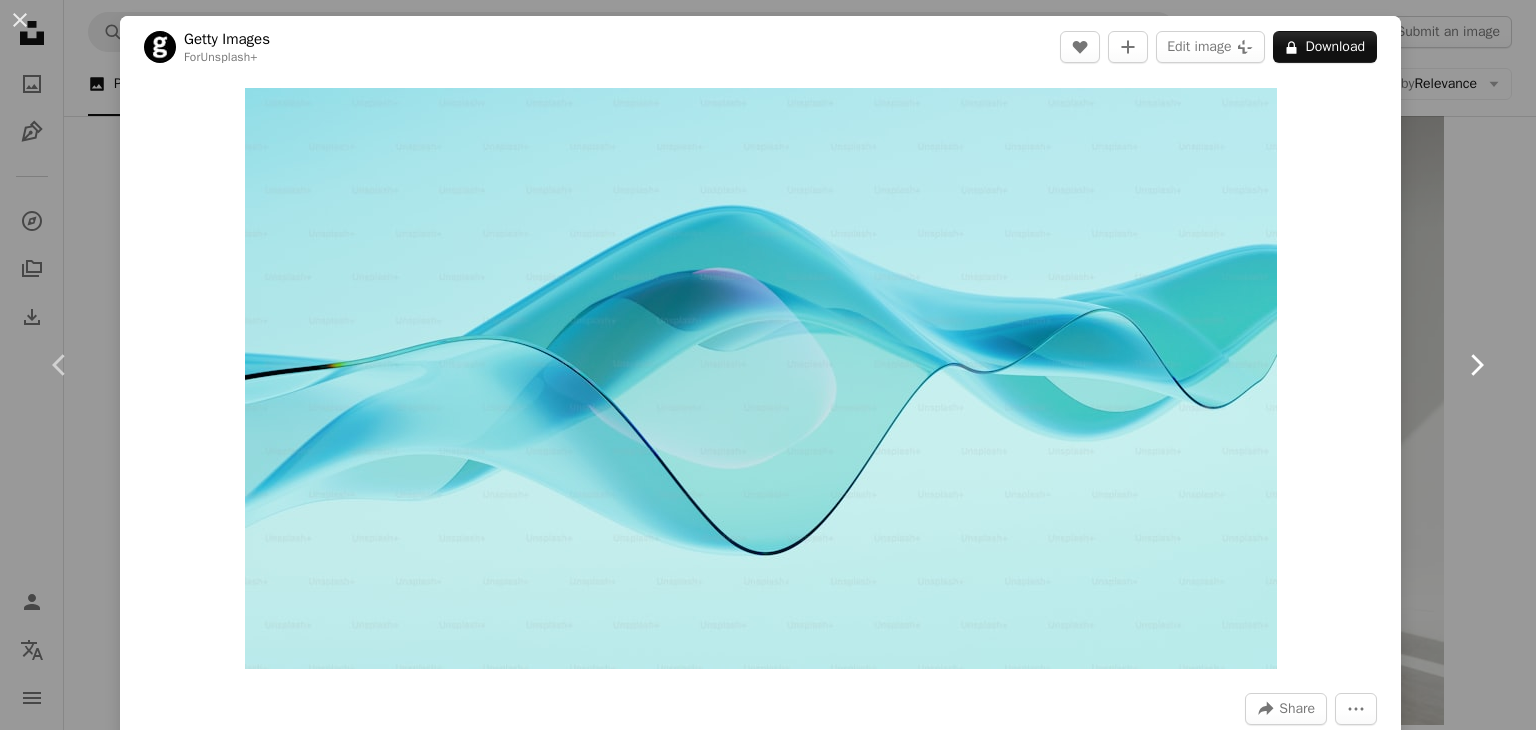 click on "Chevron right" at bounding box center (1476, 365) 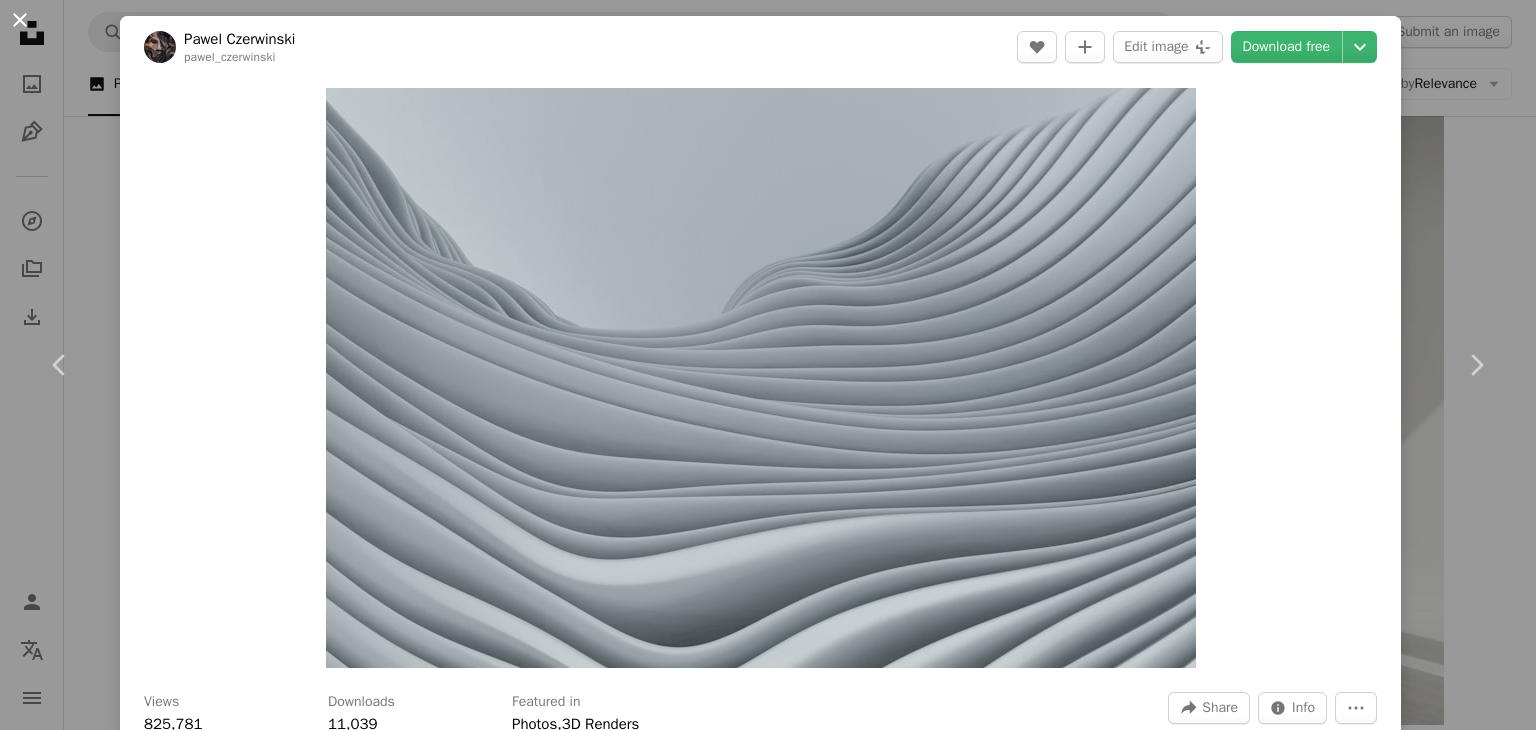 click on "An X shape" at bounding box center [20, 20] 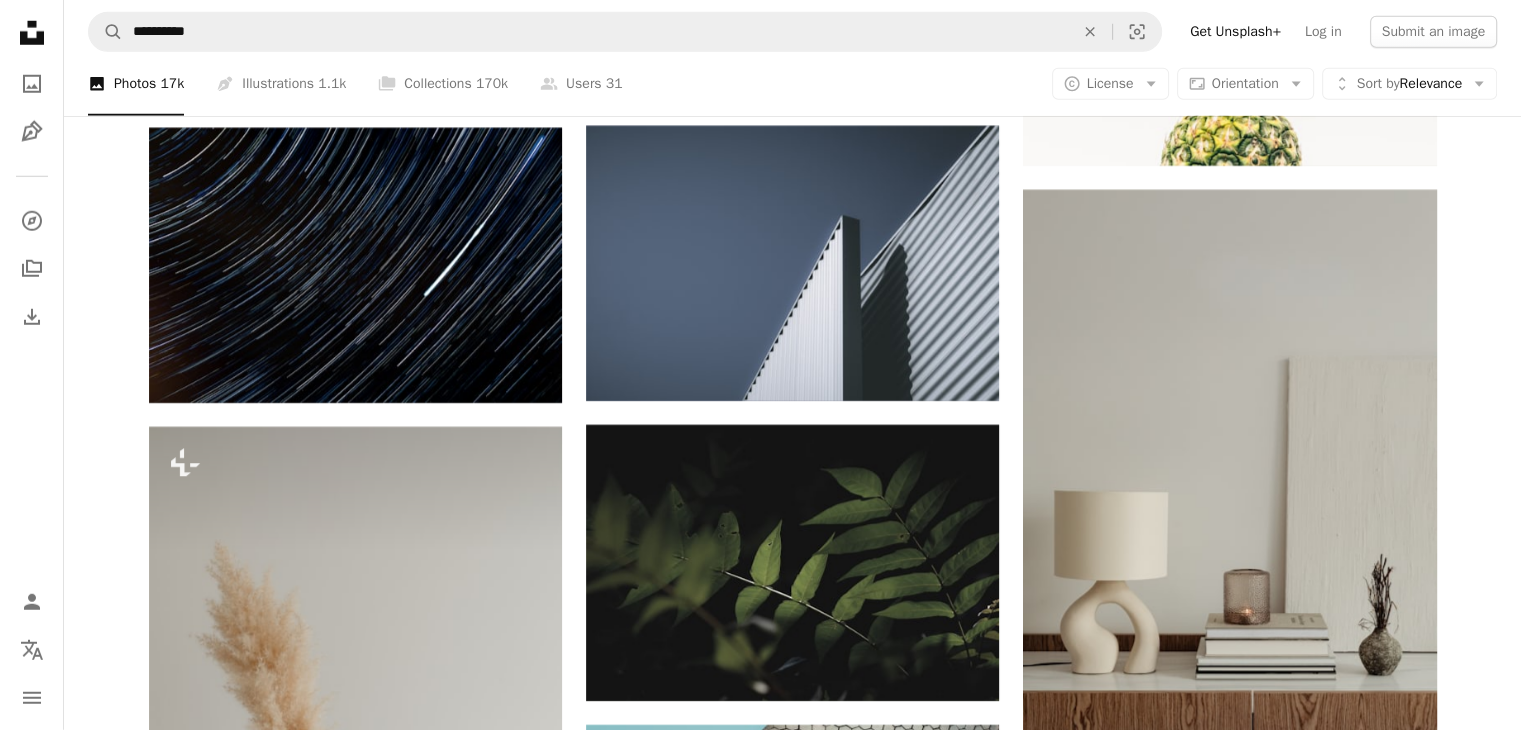 scroll, scrollTop: 43930, scrollLeft: 0, axis: vertical 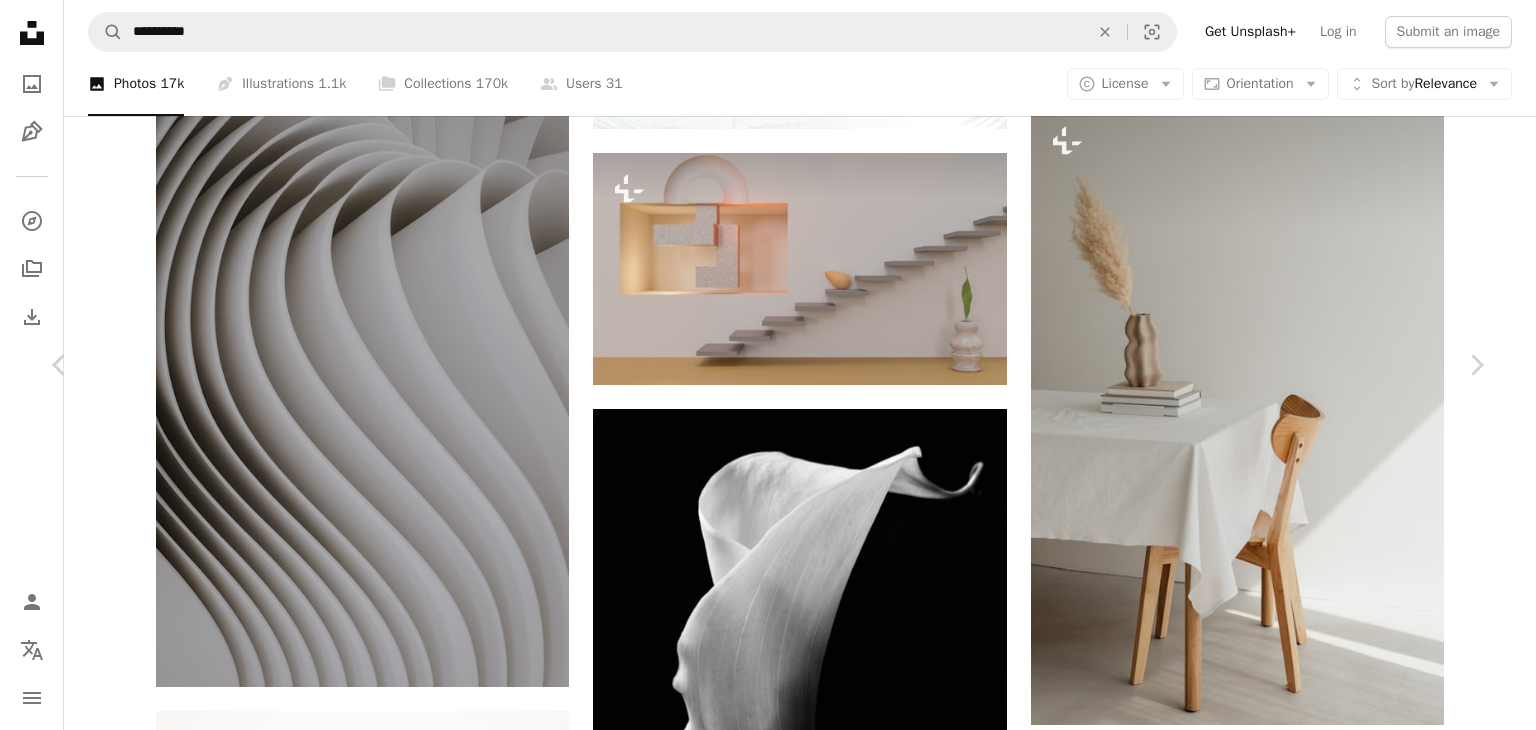 click at bounding box center [341, 8783] 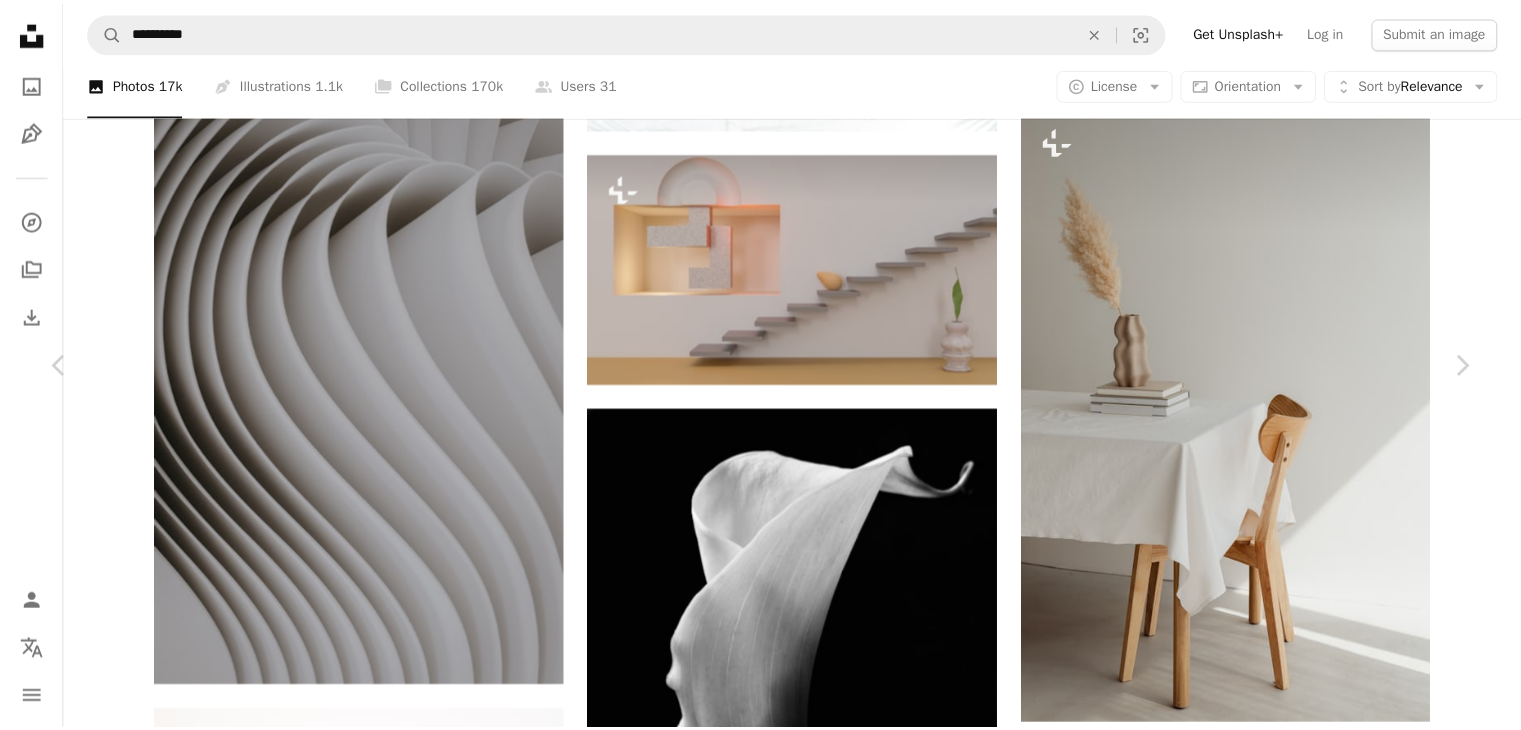 scroll, scrollTop: 2800, scrollLeft: 0, axis: vertical 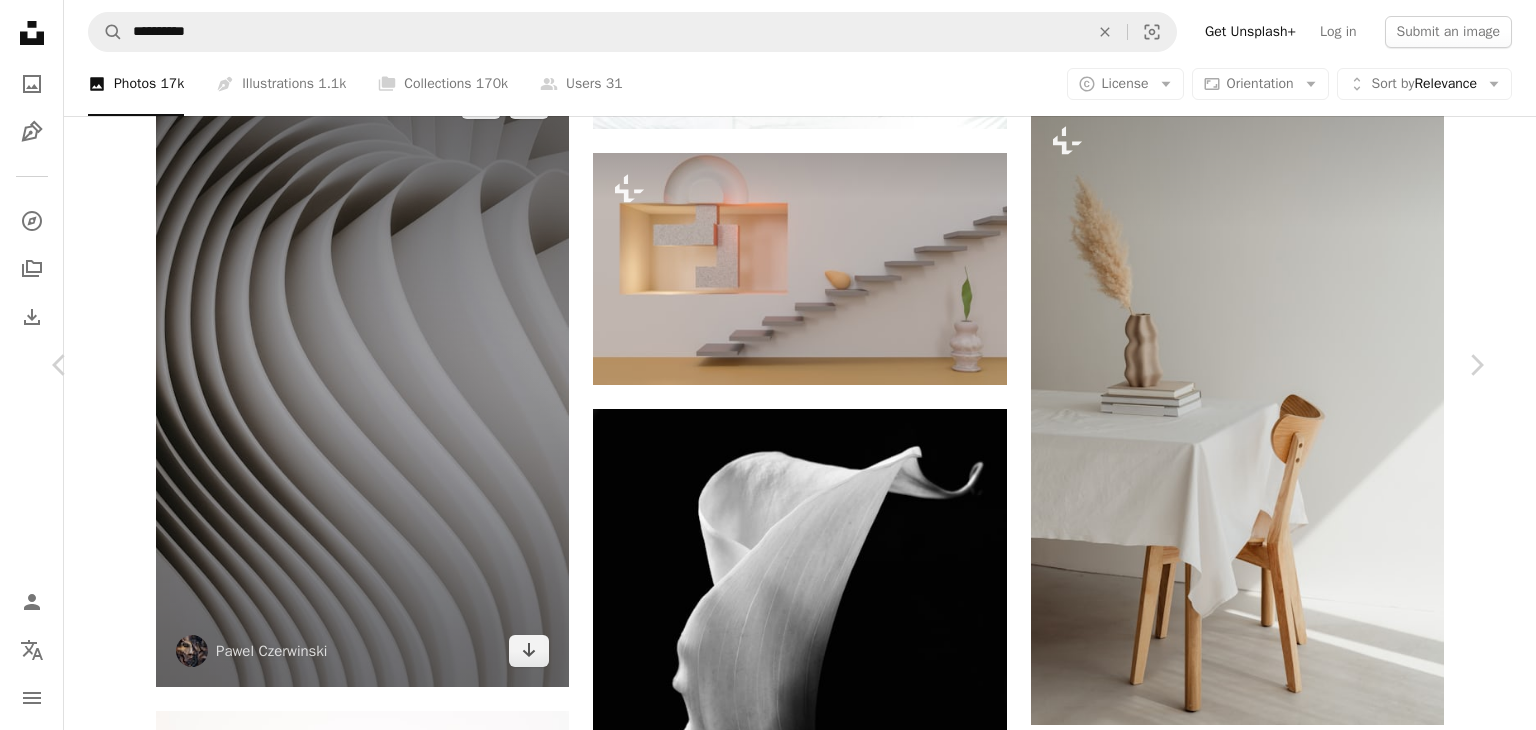 click on "An X shape" at bounding box center [20, 20] 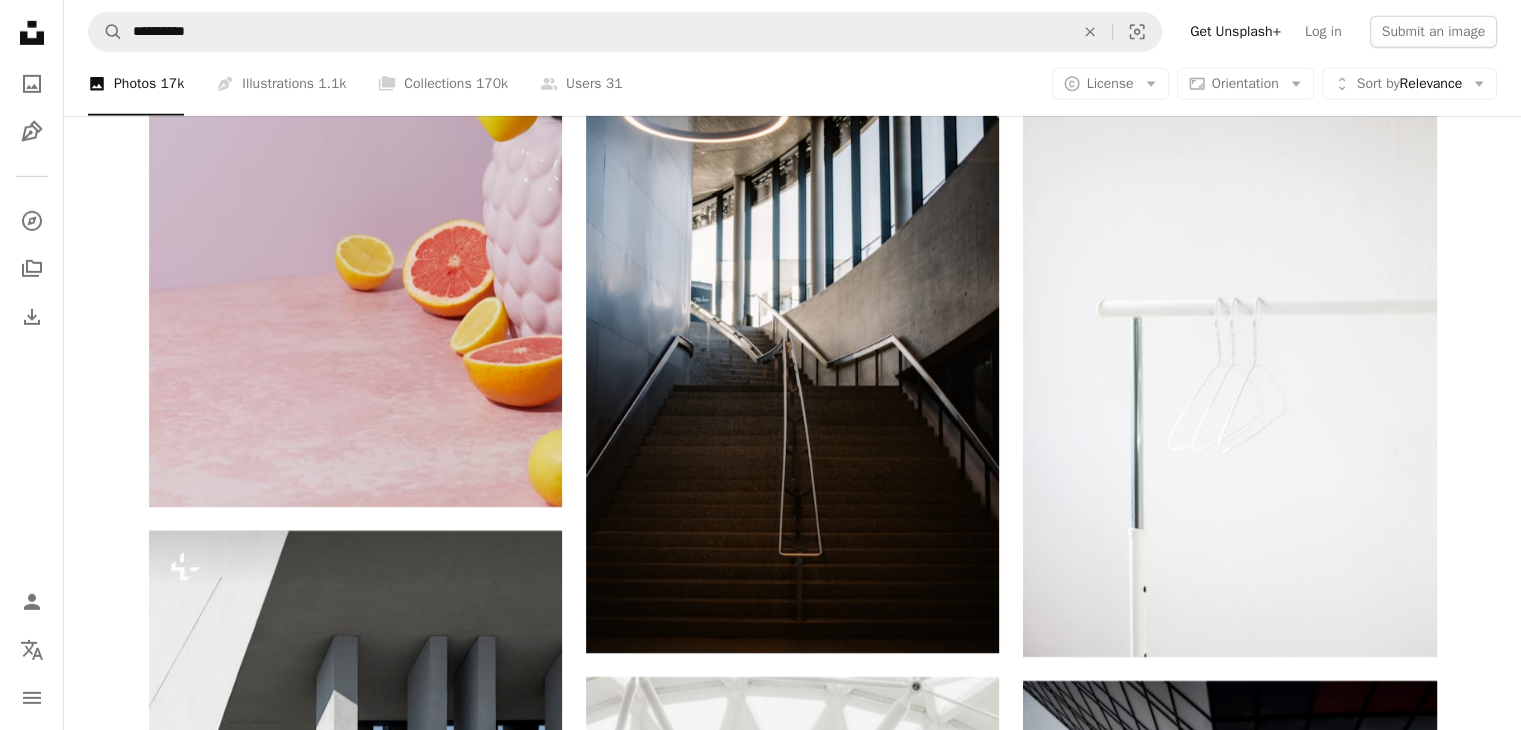 scroll, scrollTop: 74930, scrollLeft: 0, axis: vertical 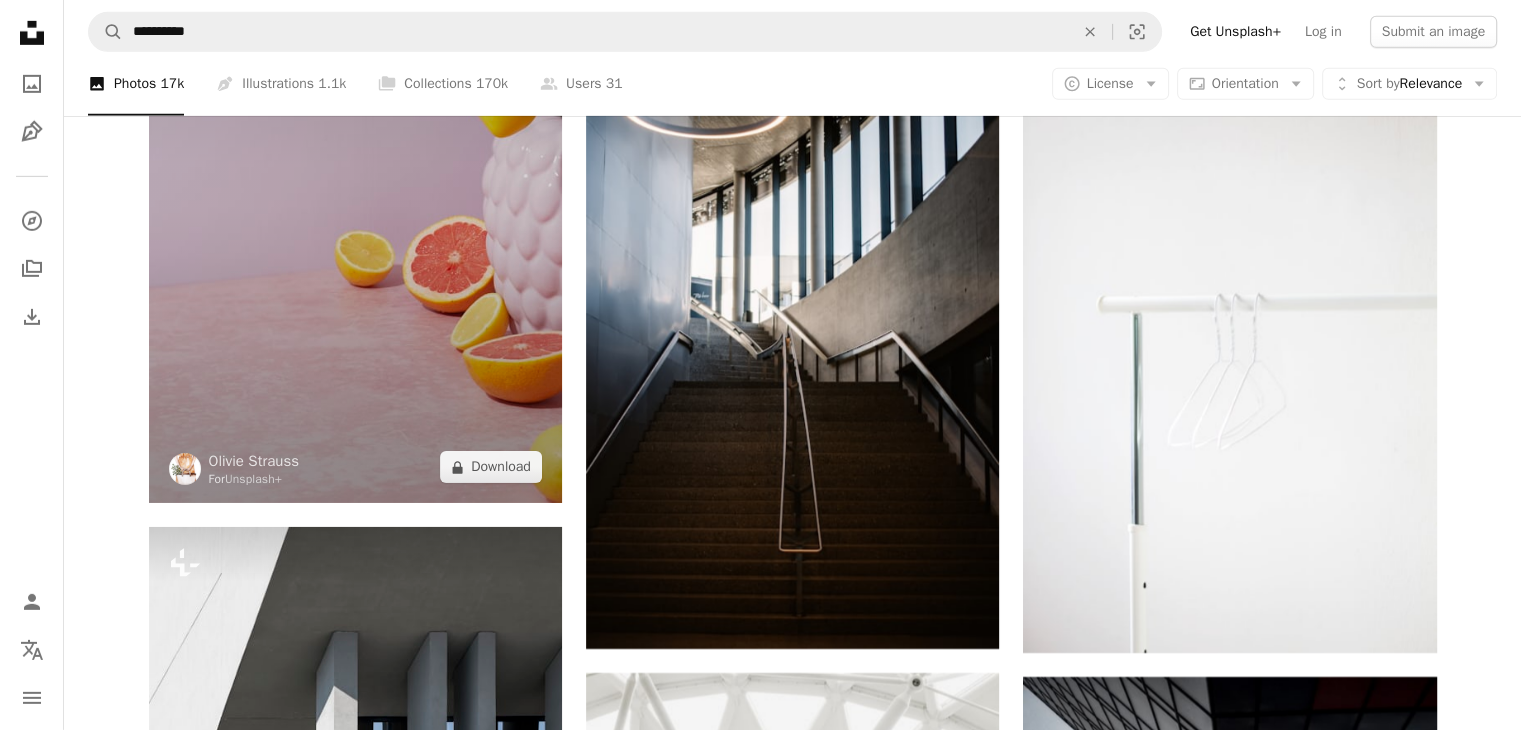 click at bounding box center [355, 193] 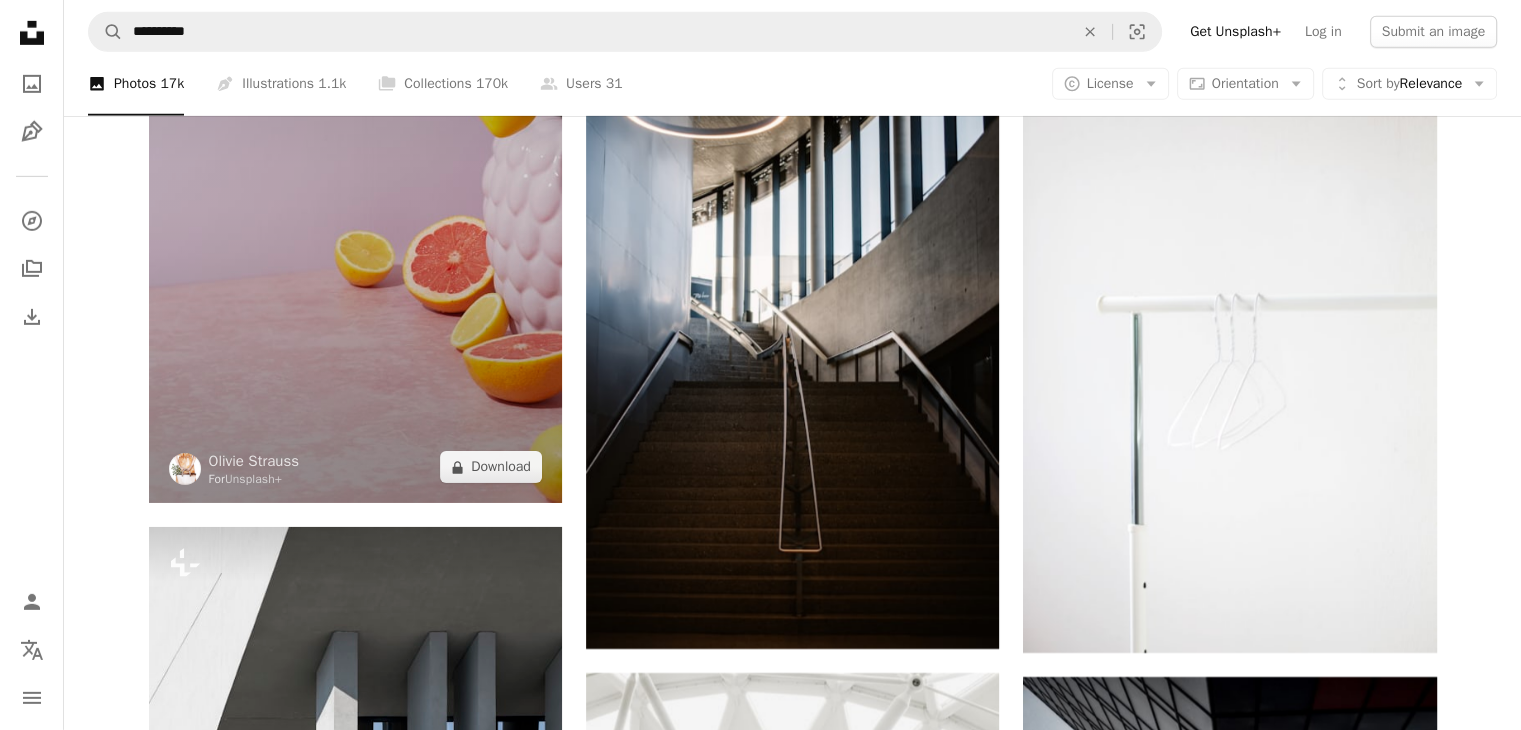 click at bounding box center [355, 193] 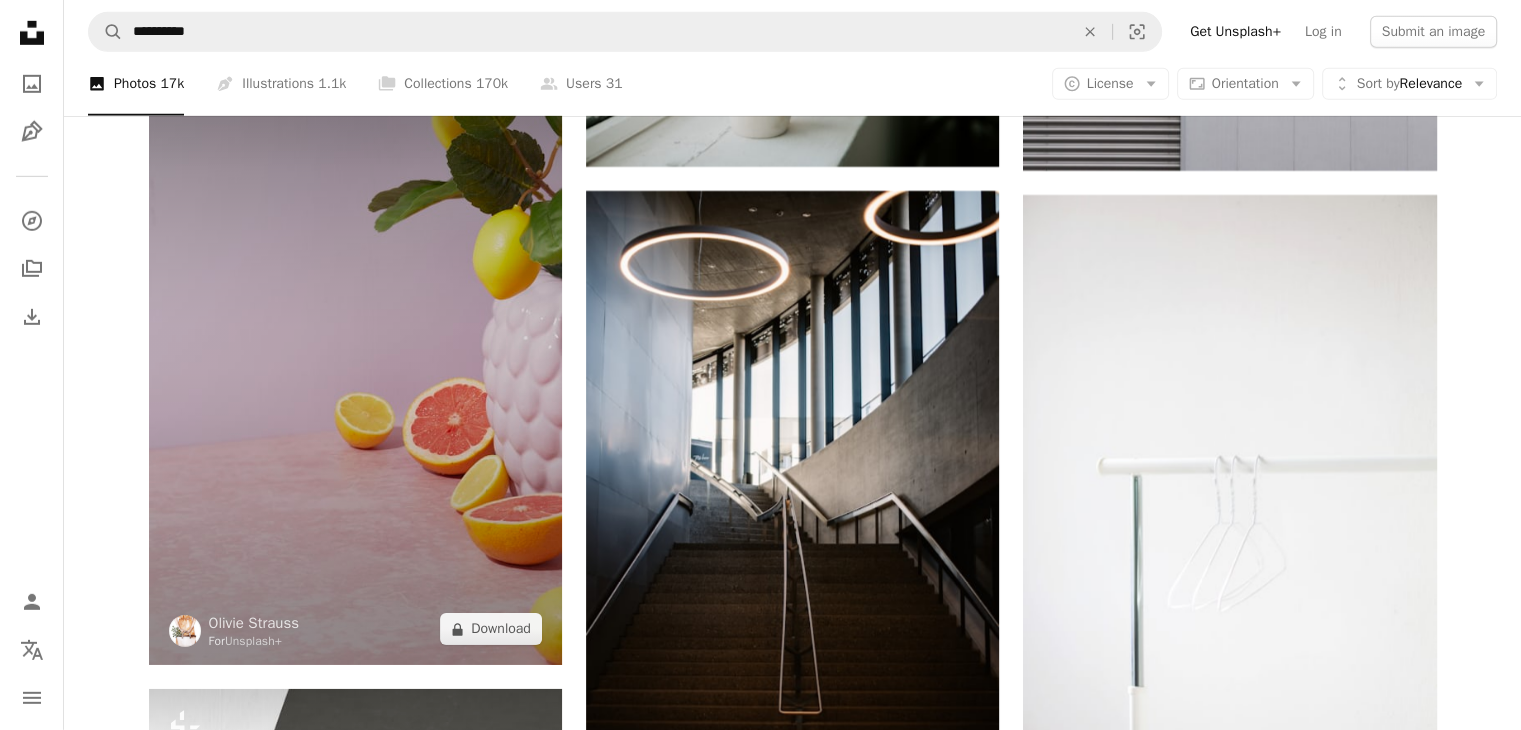scroll, scrollTop: 74630, scrollLeft: 0, axis: vertical 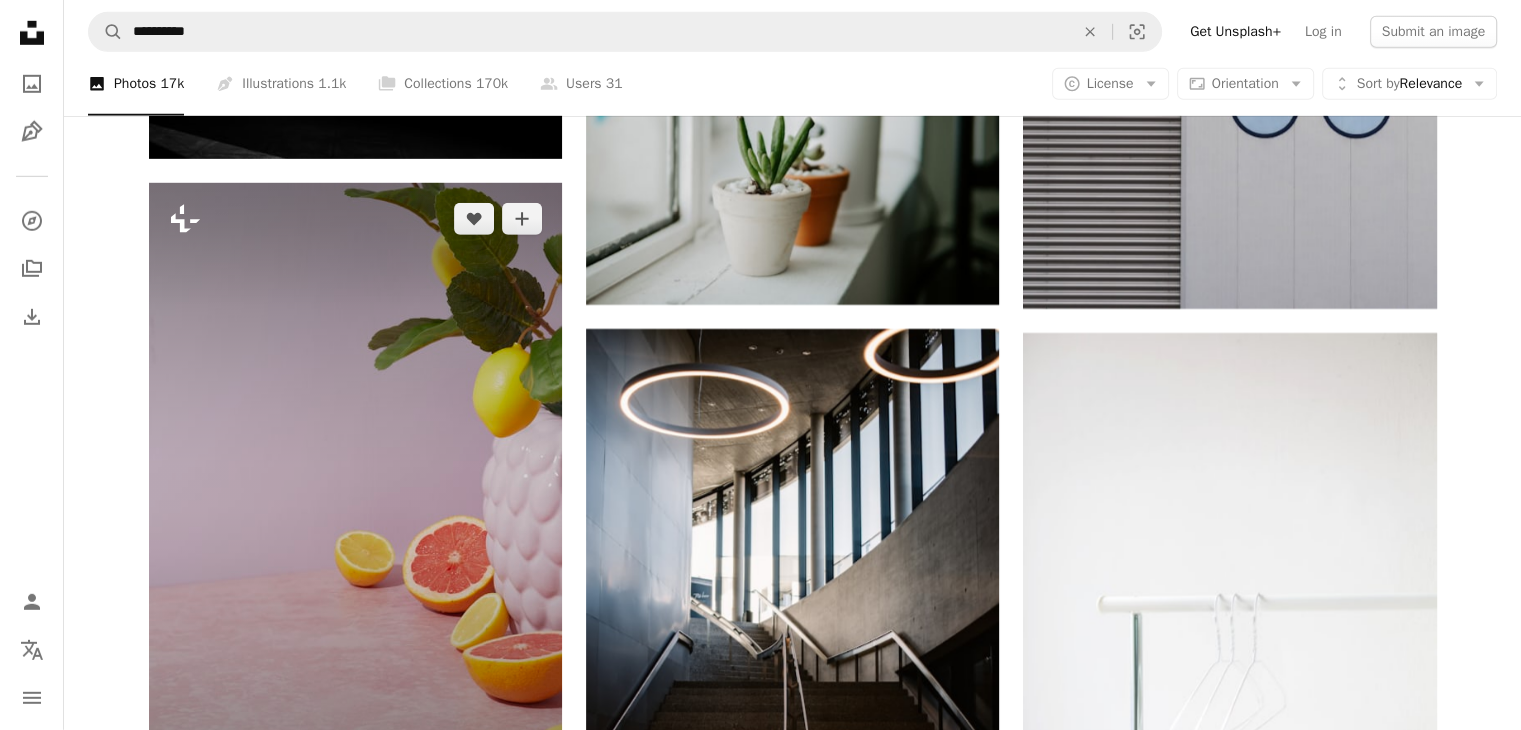 click on "Plus sign for Unsplash+" 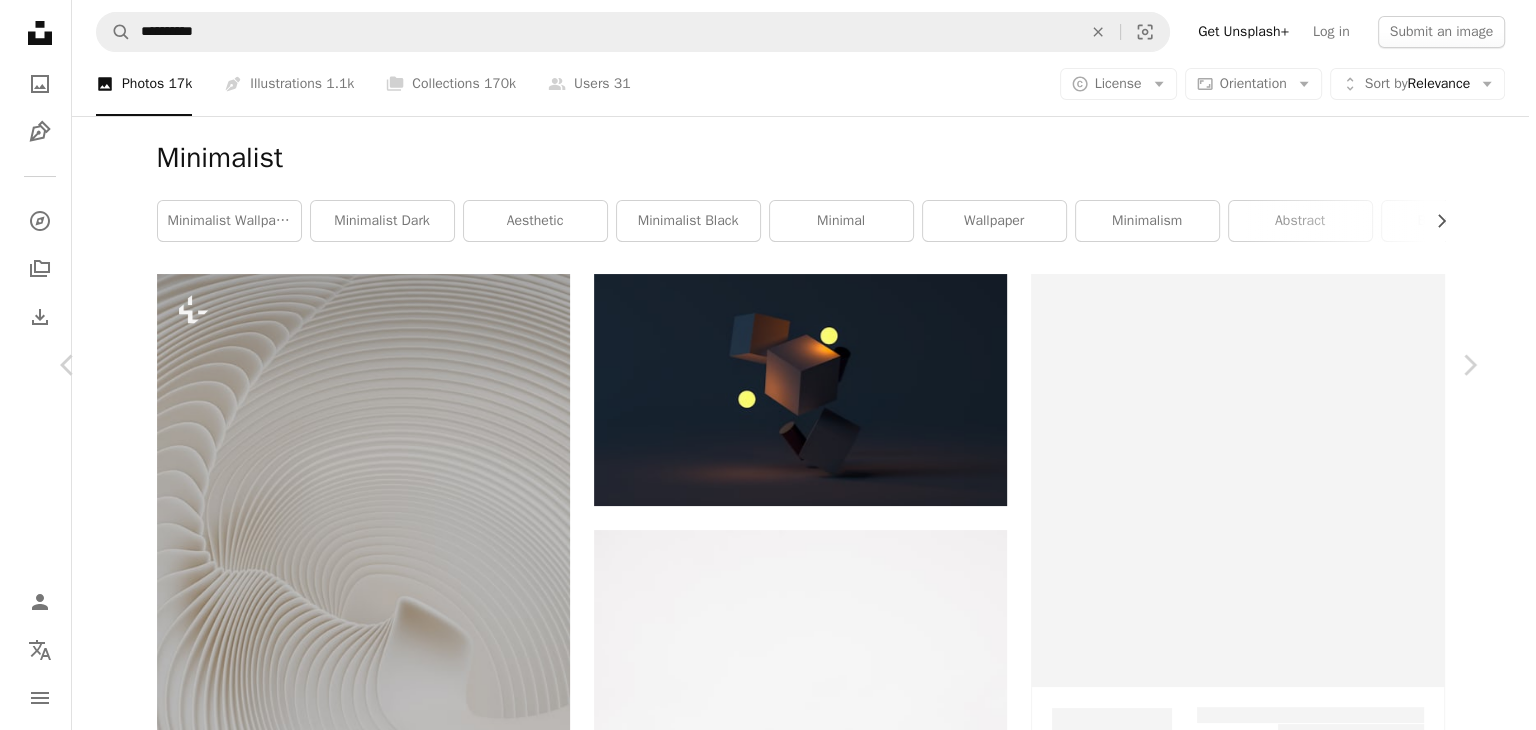 scroll, scrollTop: 74630, scrollLeft: 0, axis: vertical 